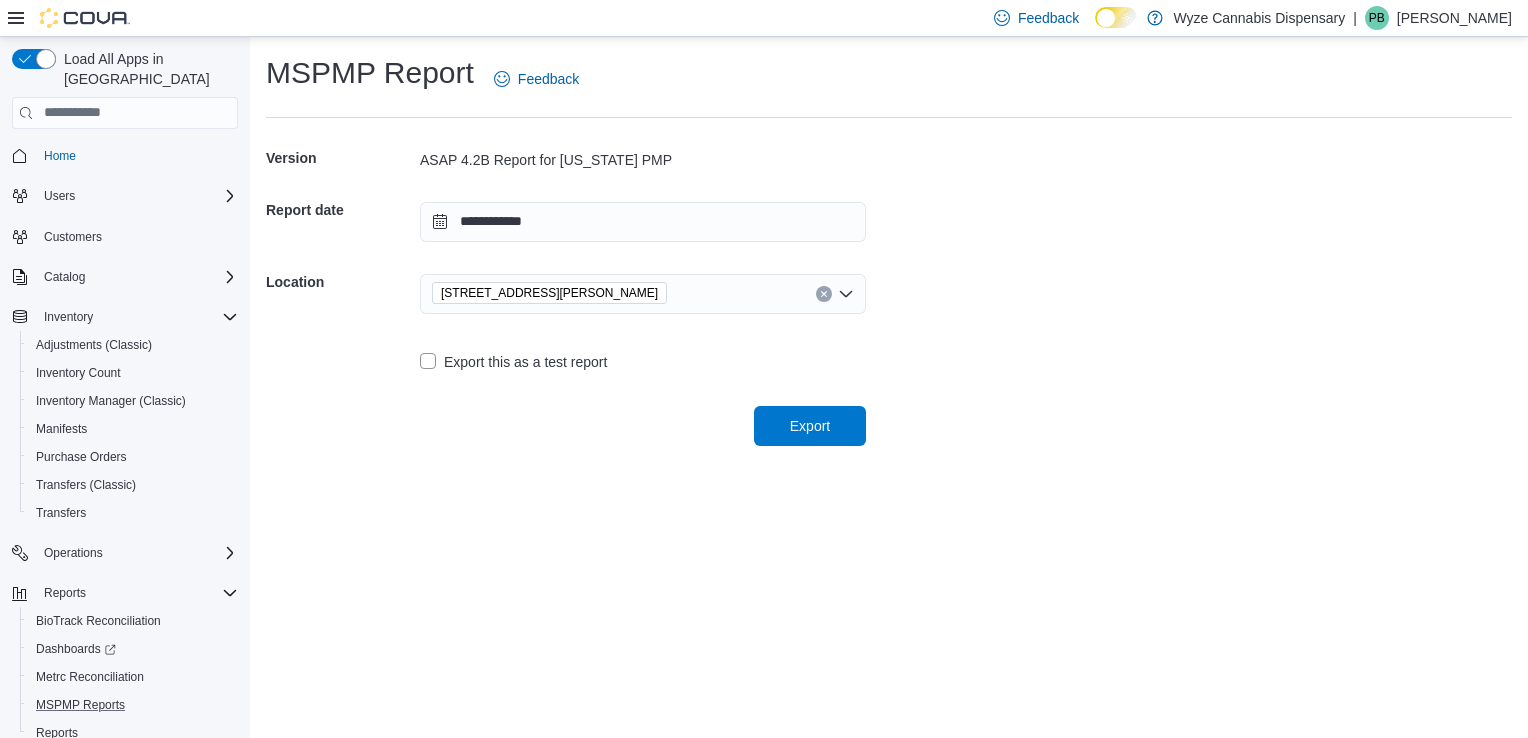 scroll, scrollTop: 0, scrollLeft: 0, axis: both 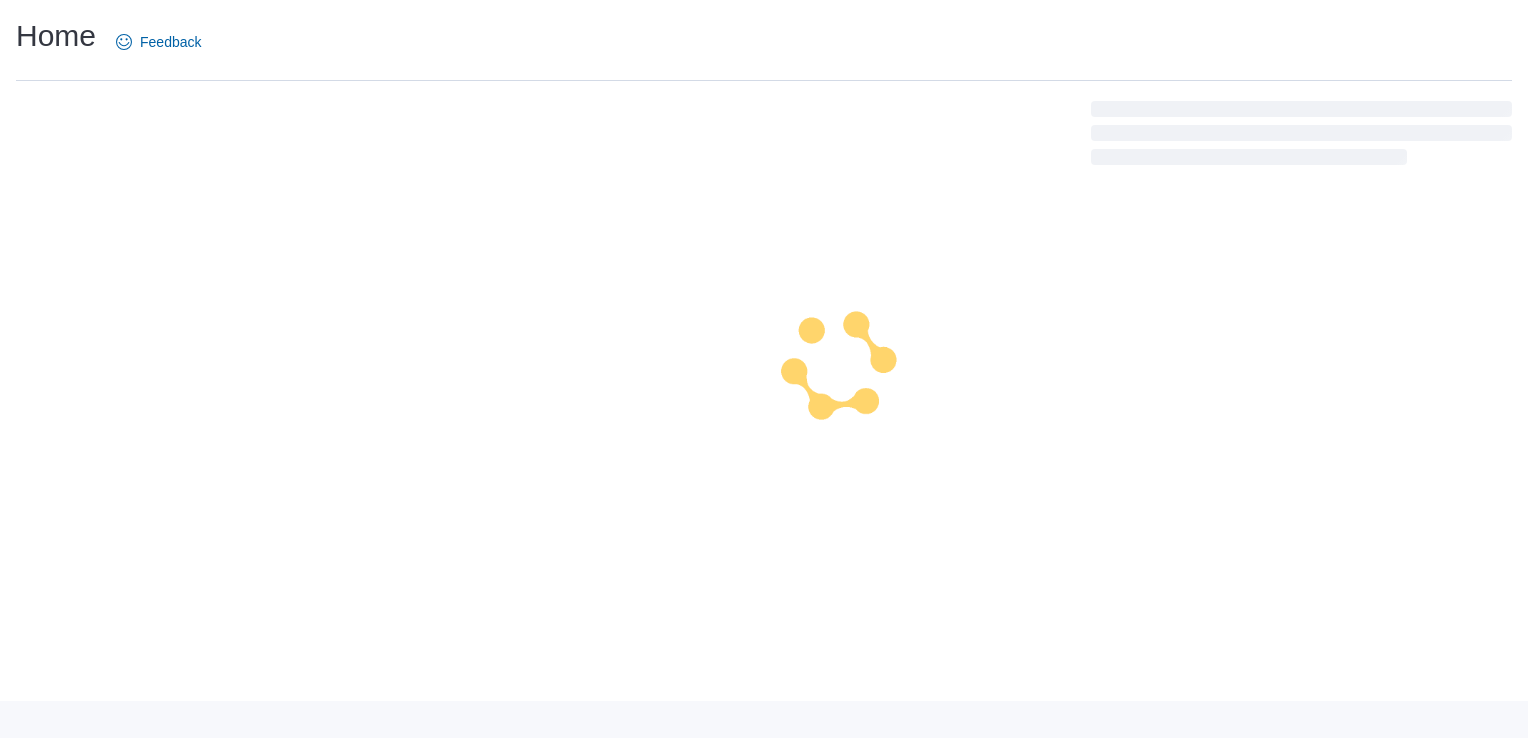 click on "Home Feedback" at bounding box center (764, 369) 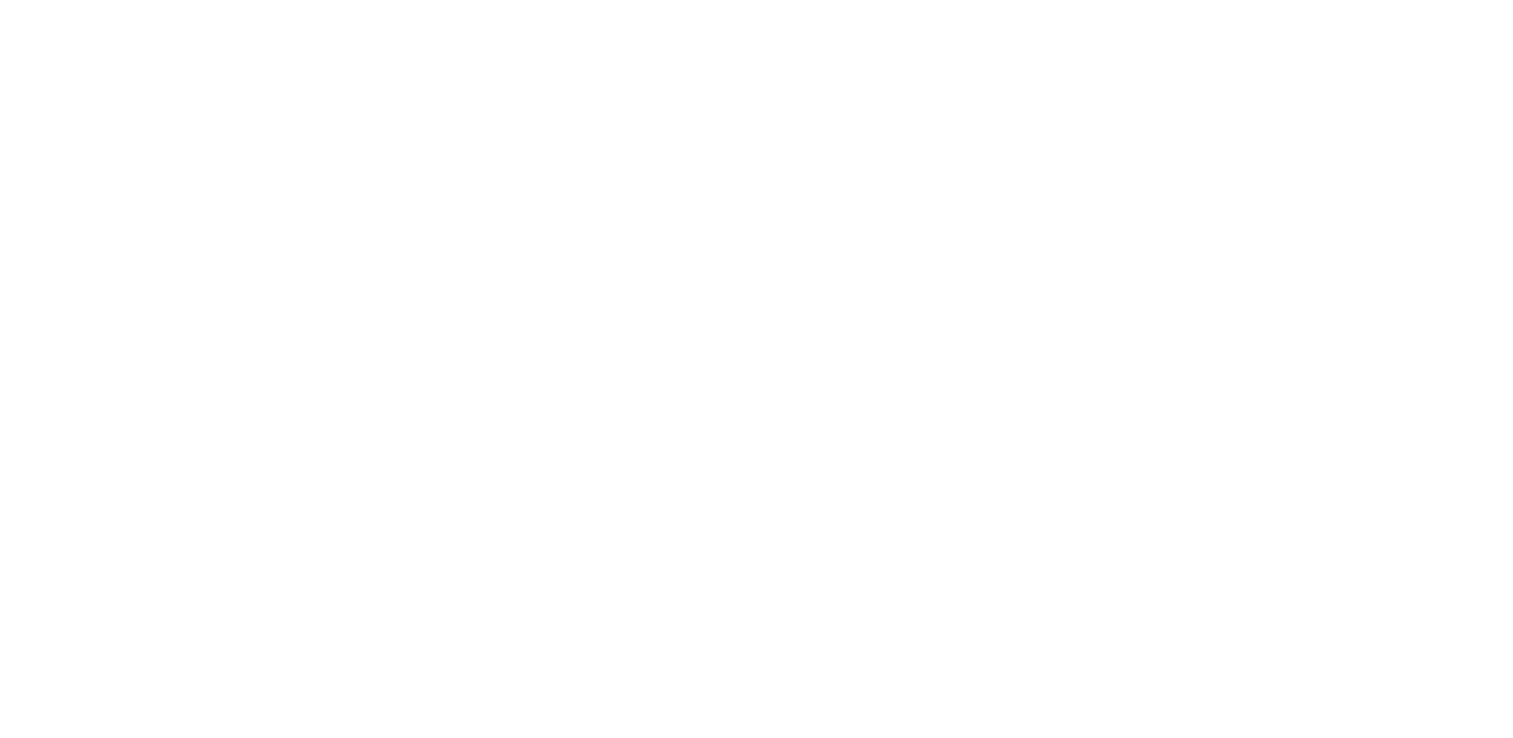scroll, scrollTop: 0, scrollLeft: 0, axis: both 